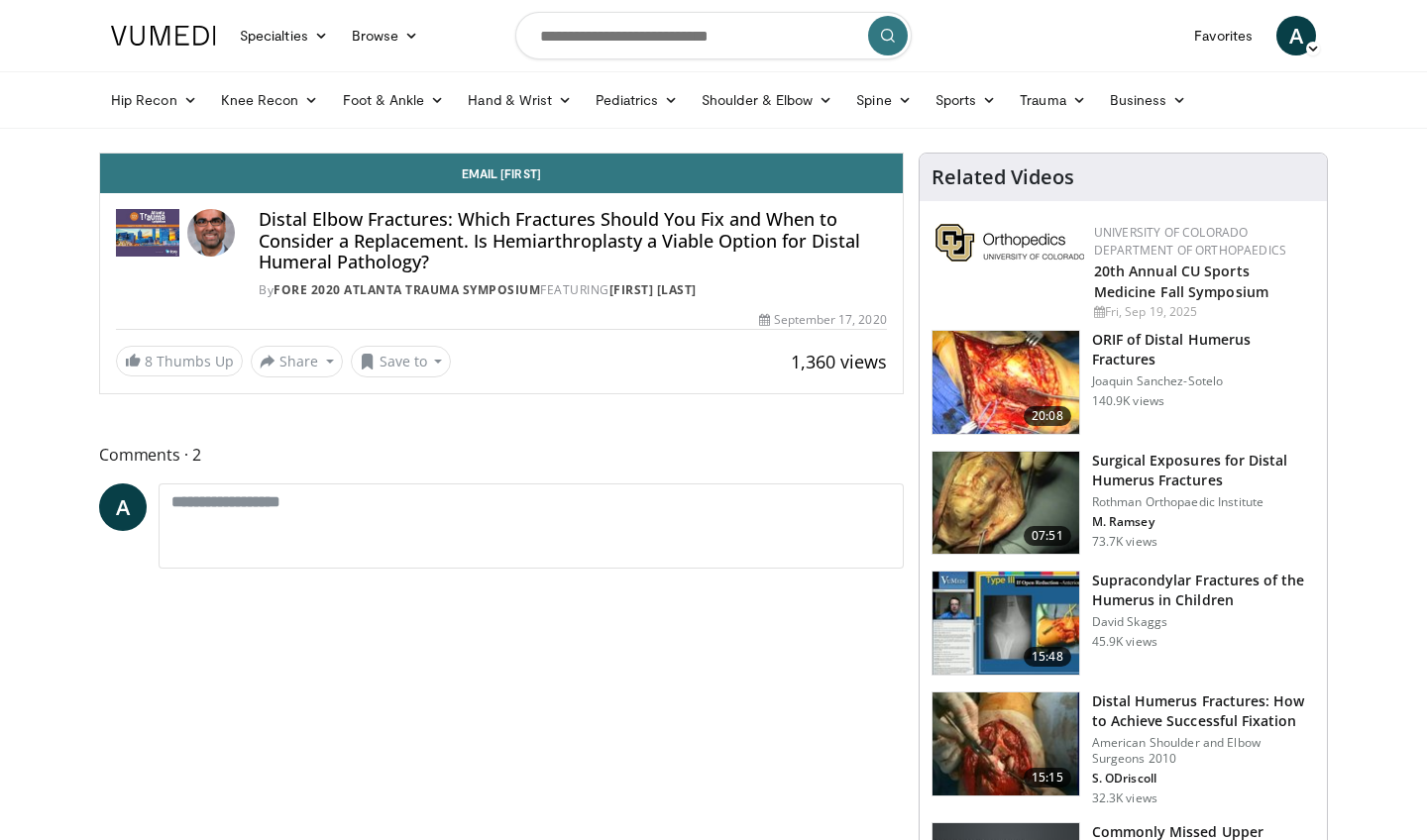 scroll, scrollTop: 0, scrollLeft: 0, axis: both 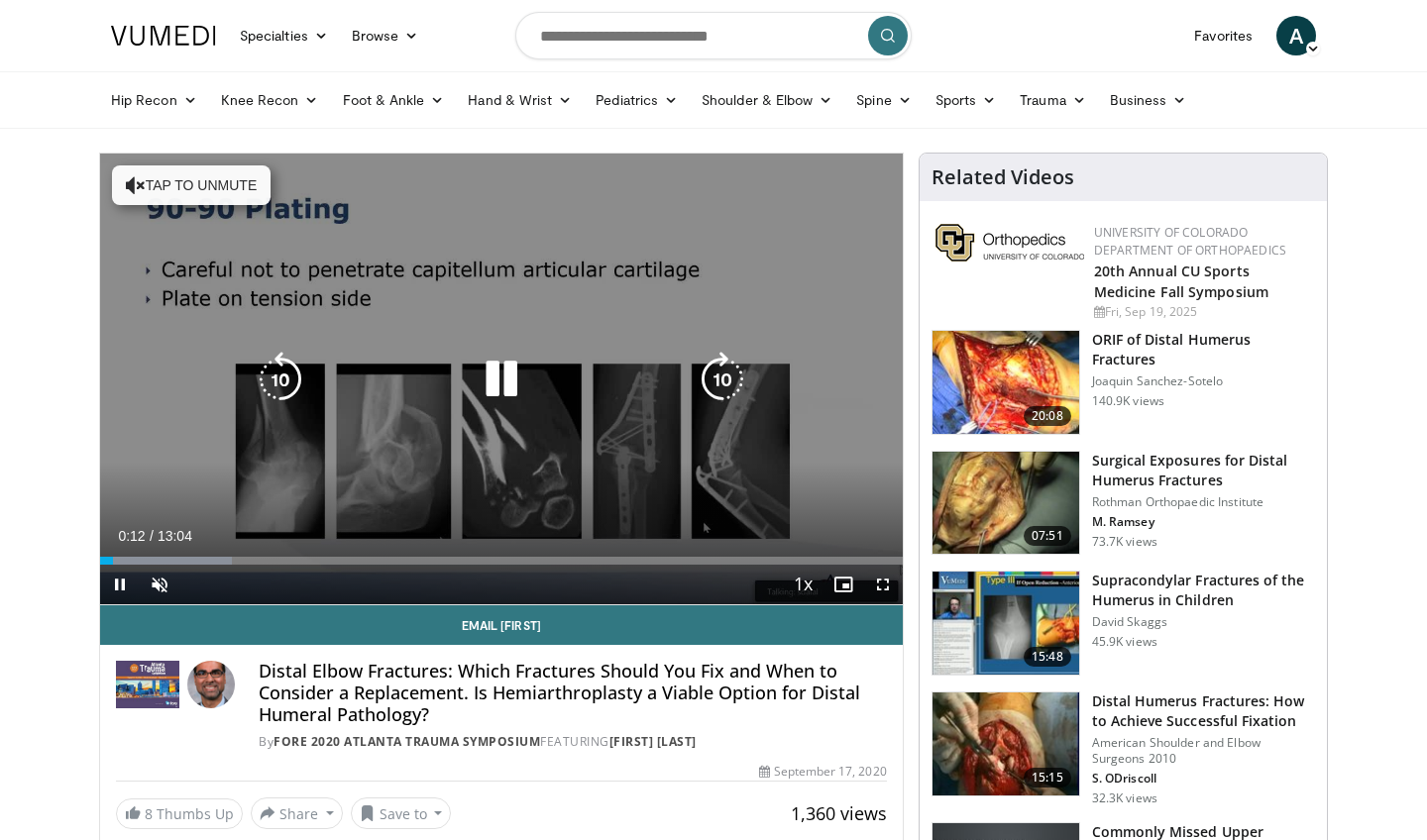 click on "10 seconds
Tap to unmute" at bounding box center (501, 378) 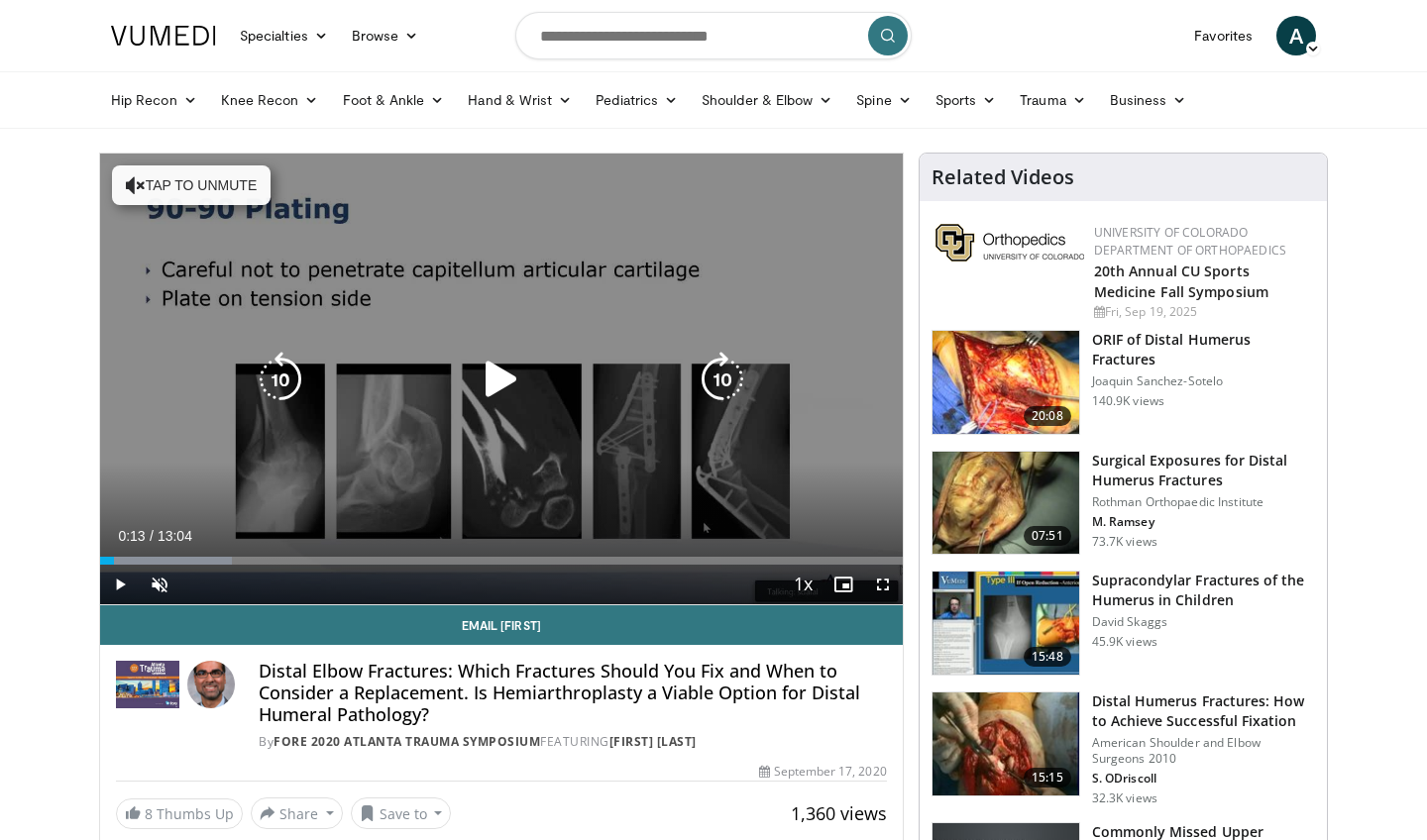click on "10 seconds
Tap to unmute" at bounding box center [501, 378] 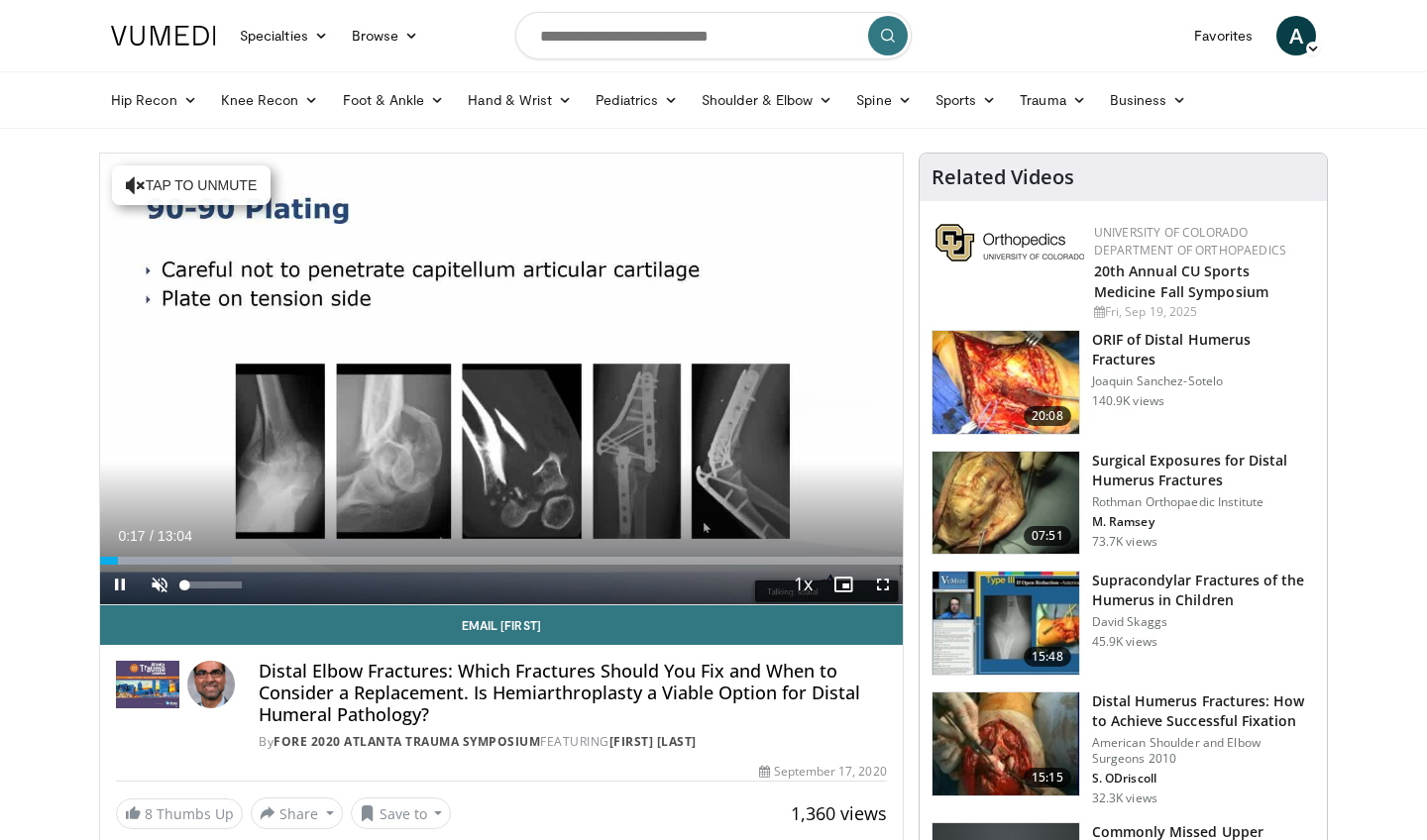 click at bounding box center (160, 584) 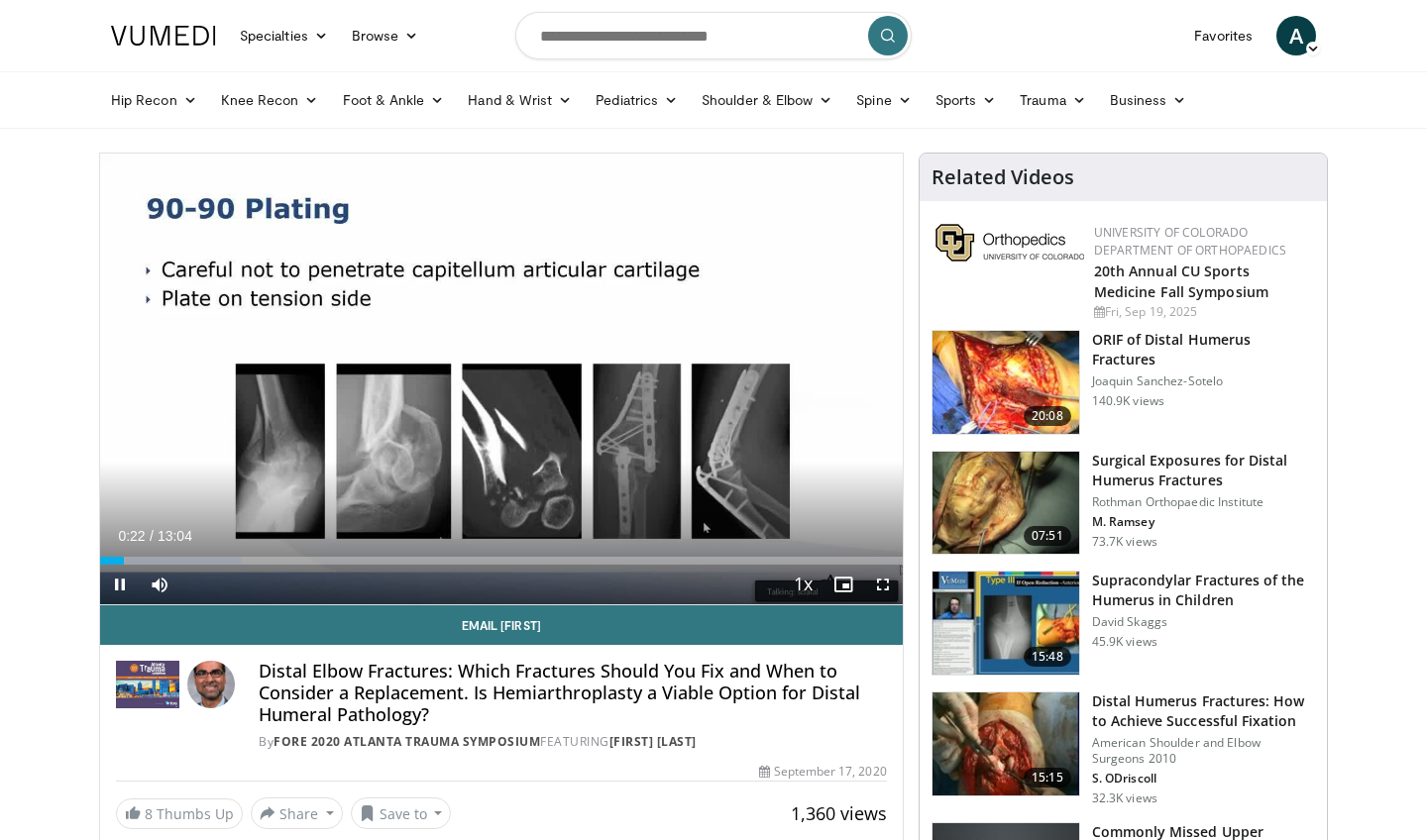 click at bounding box center (883, 584) 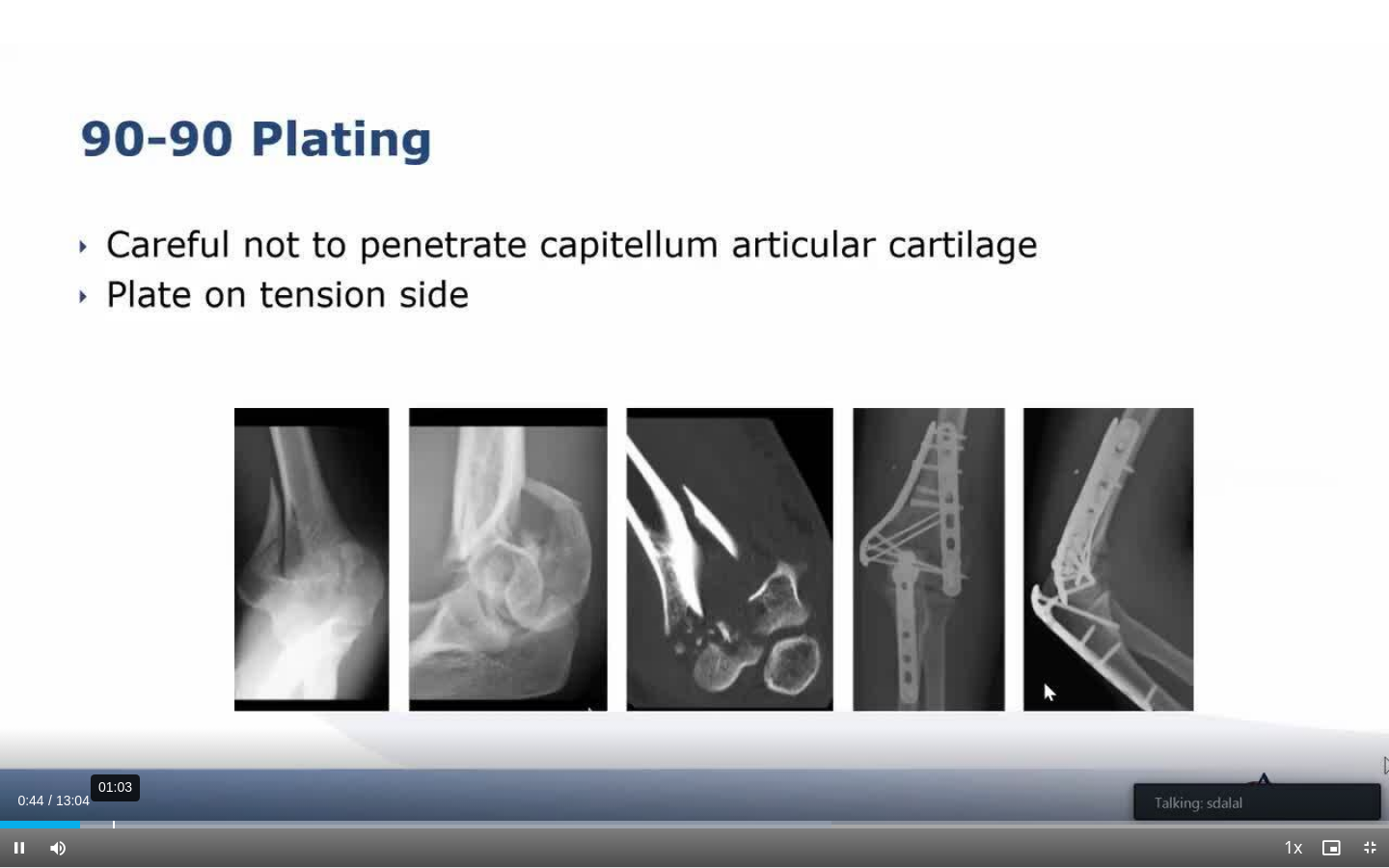 click on "Loaded :  59.87% 01:03 00:44" at bounding box center [694, 819] 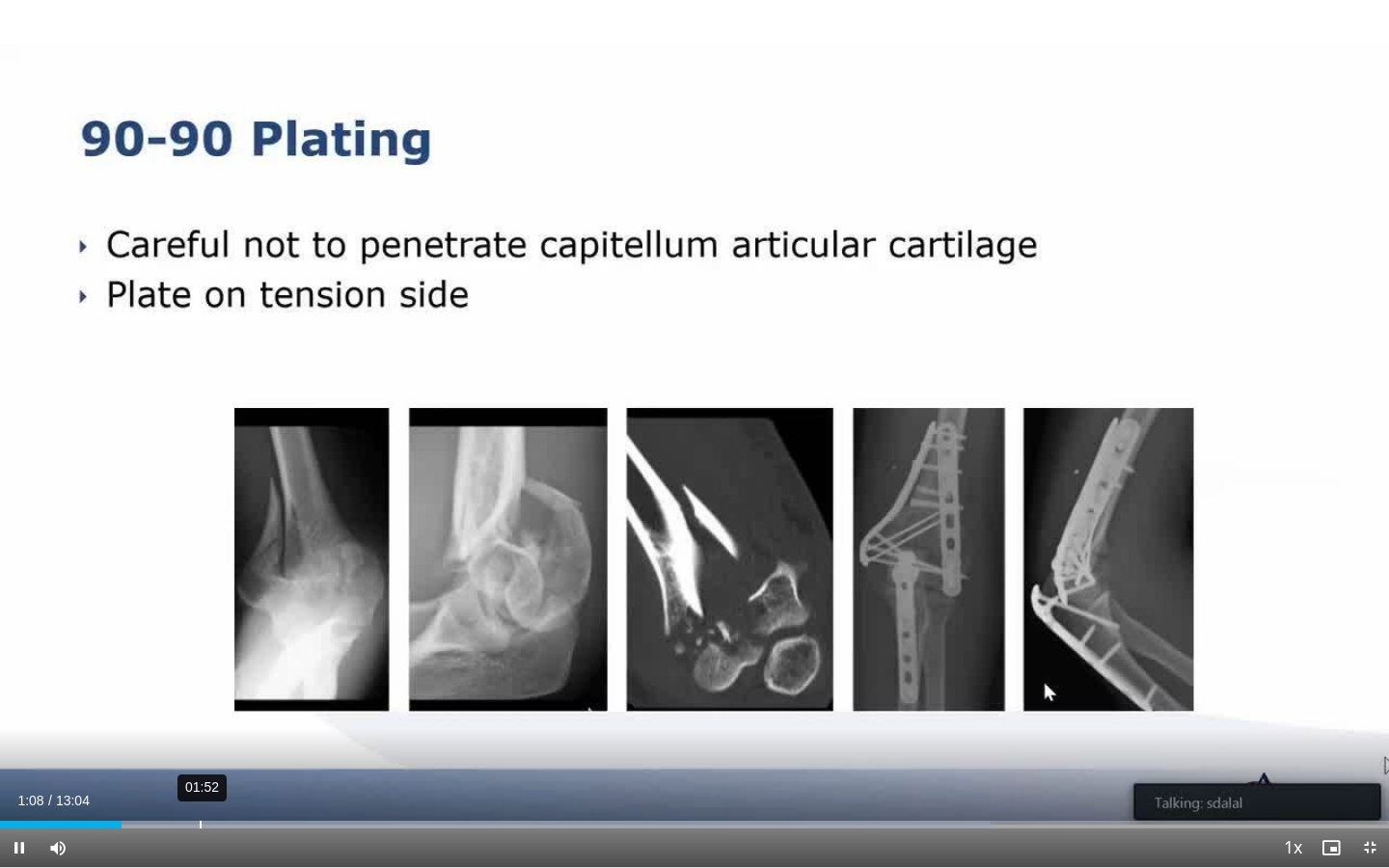 click on "01:52" at bounding box center (201, 825) 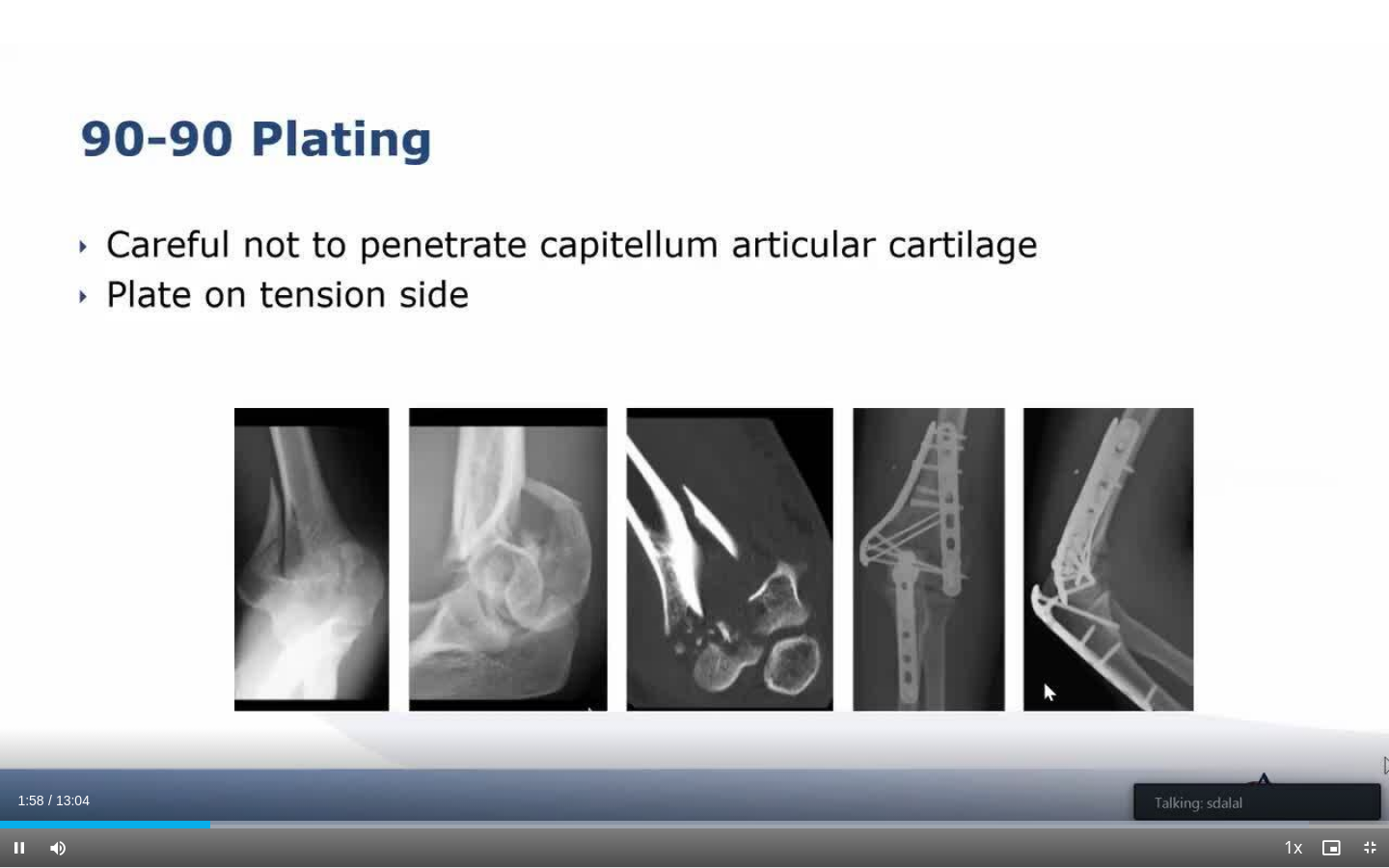 click at bounding box center [1370, 848] 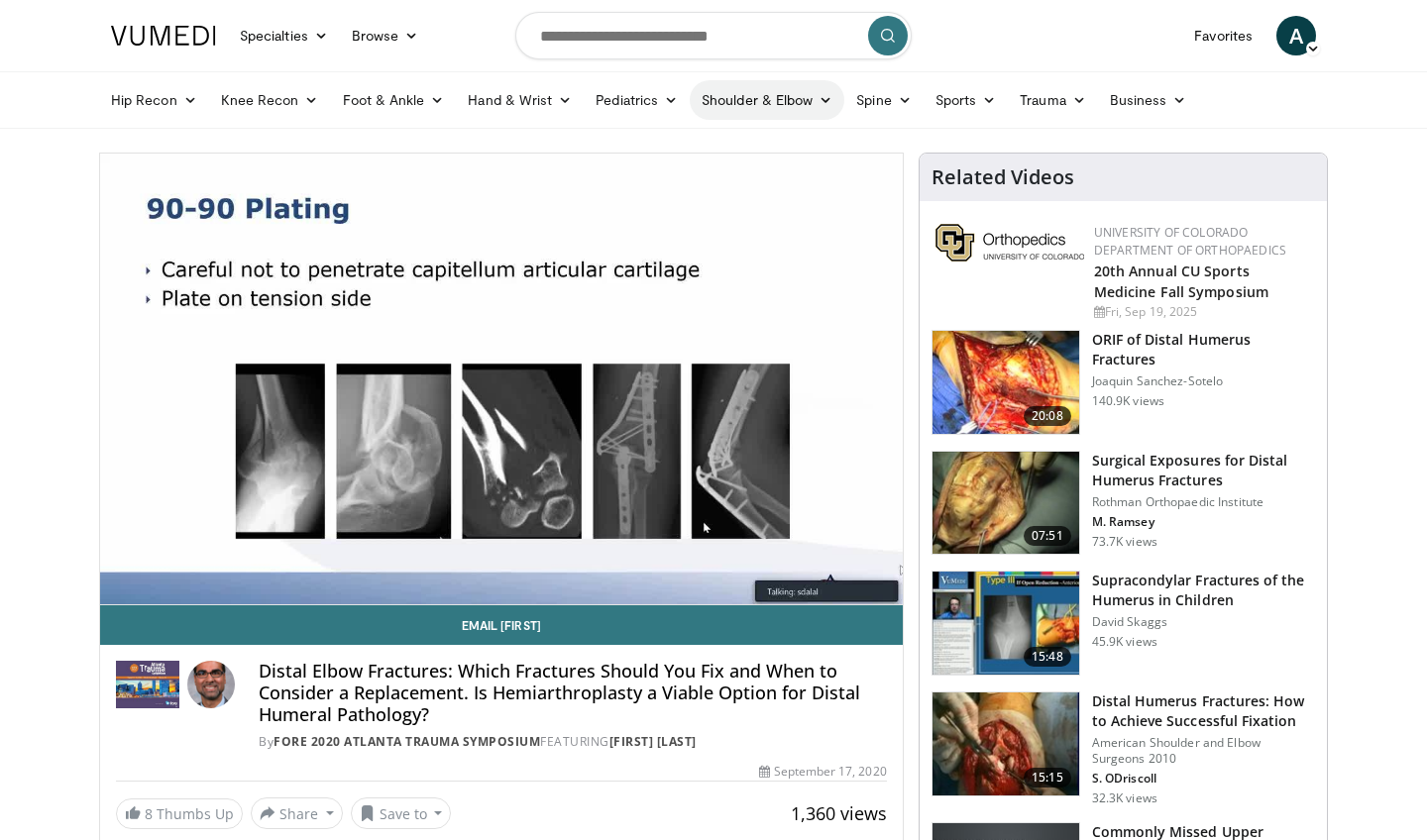 click on "Shoulder & Elbow" at bounding box center [767, 100] 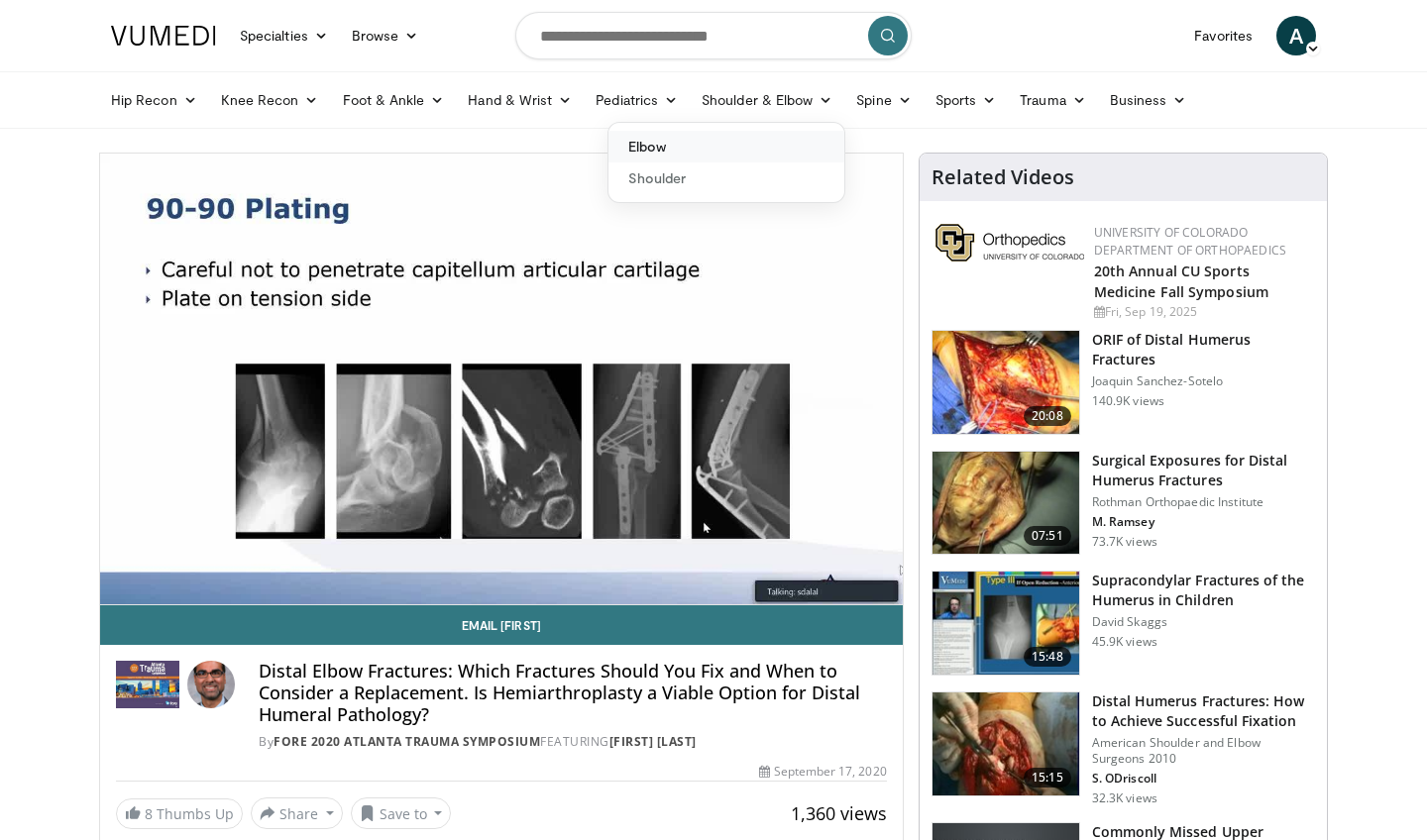 click on "Elbow" at bounding box center [726, 147] 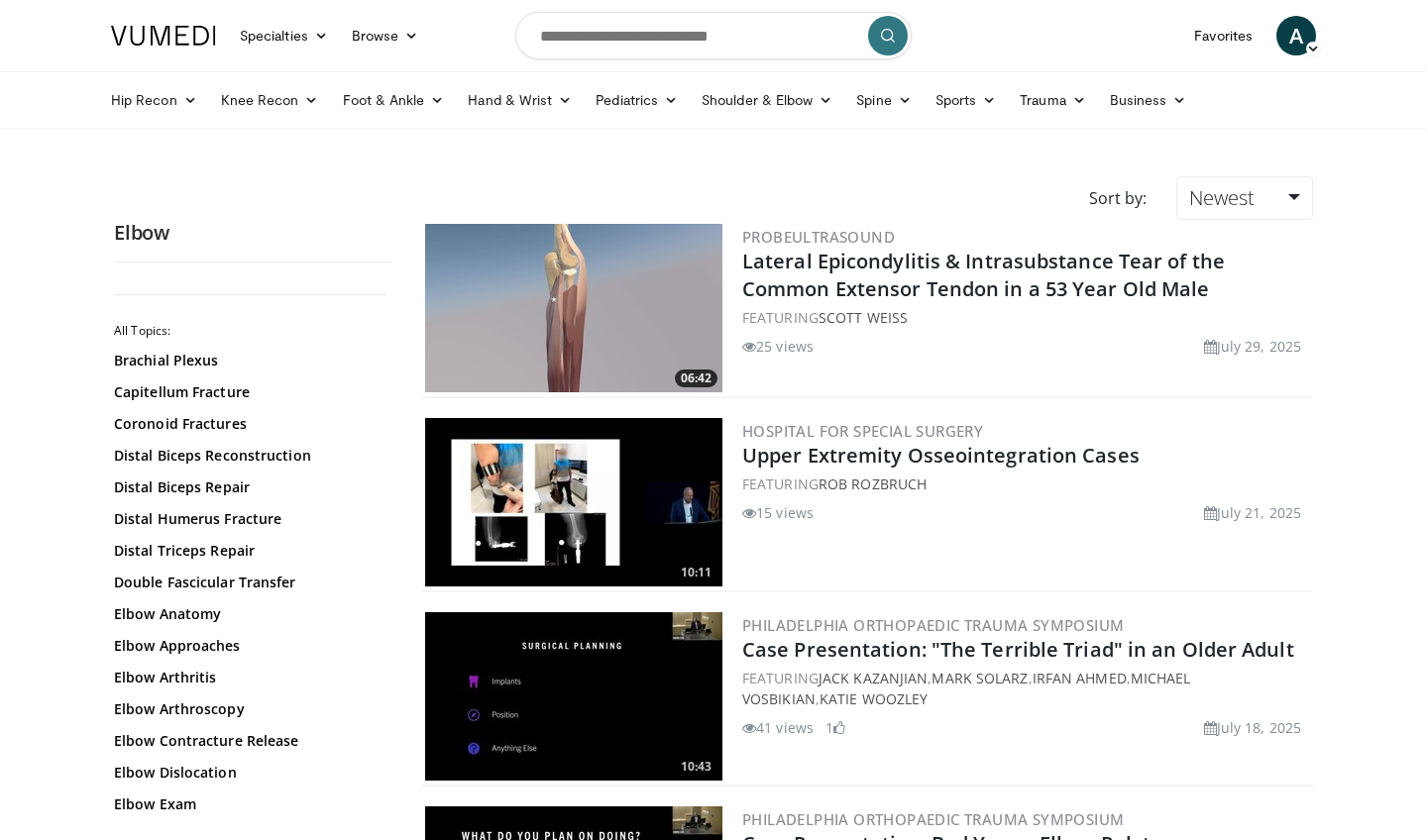 scroll, scrollTop: 0, scrollLeft: 0, axis: both 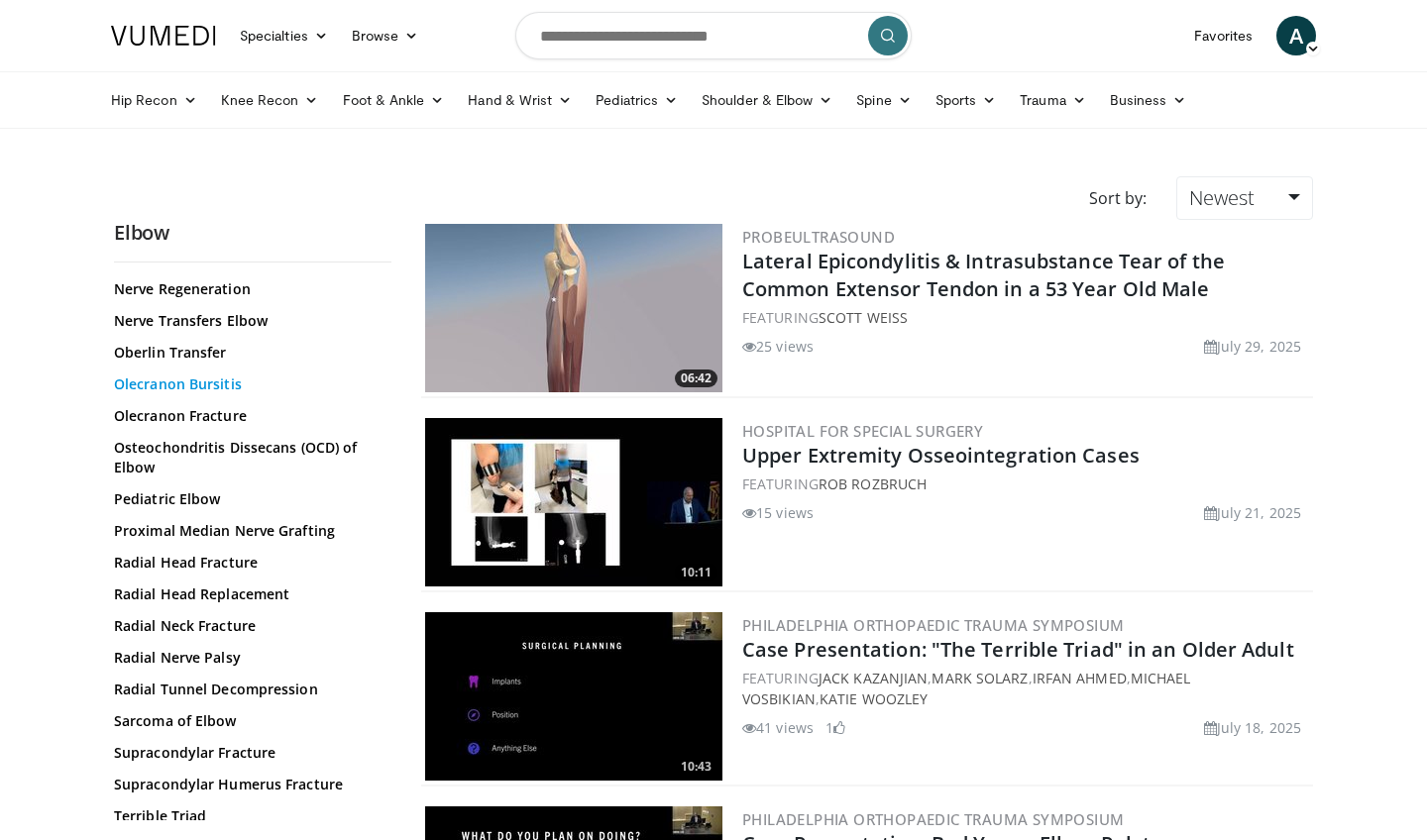 click on "Olecranon Bursitis" at bounding box center (248, 384) 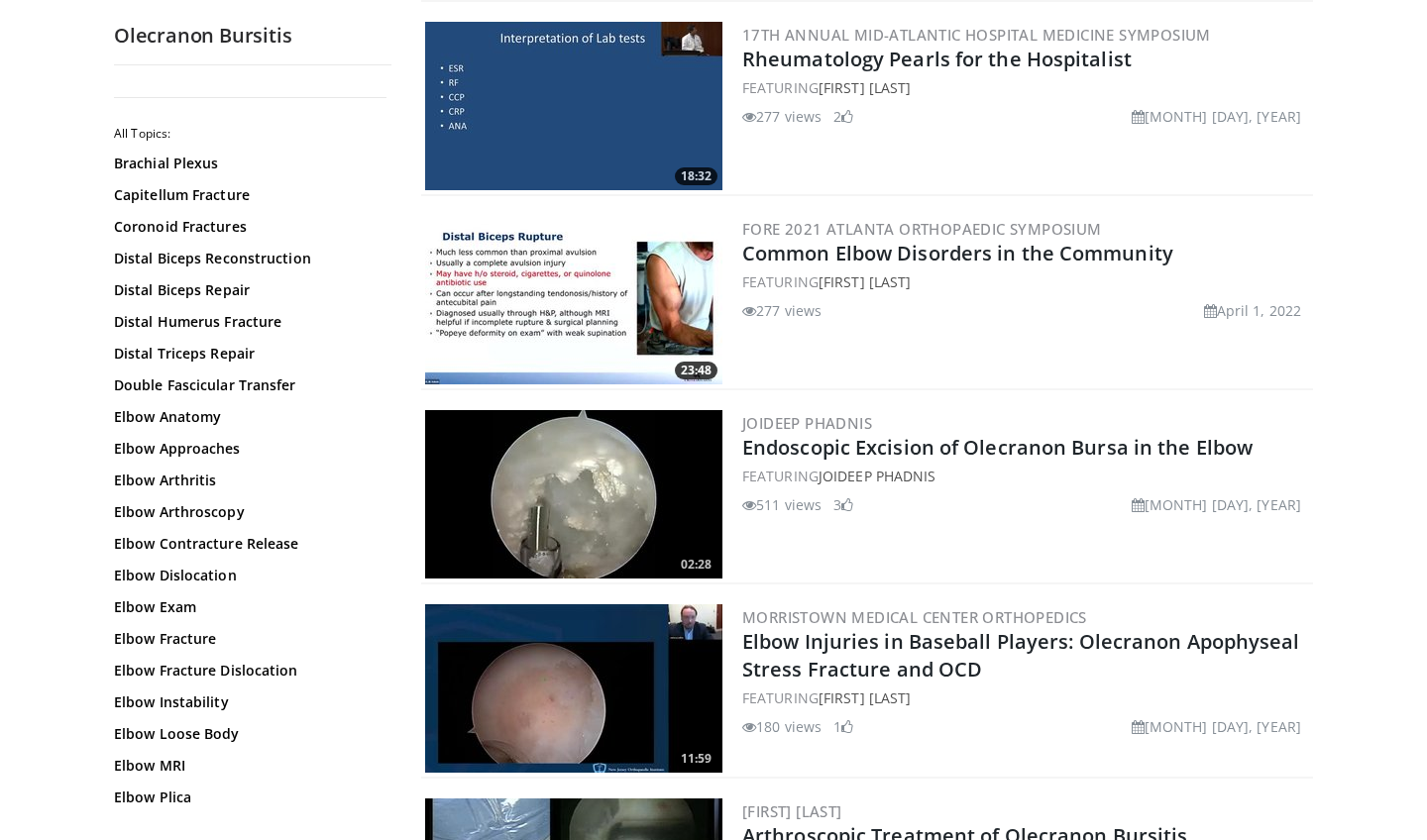 scroll, scrollTop: 393, scrollLeft: 0, axis: vertical 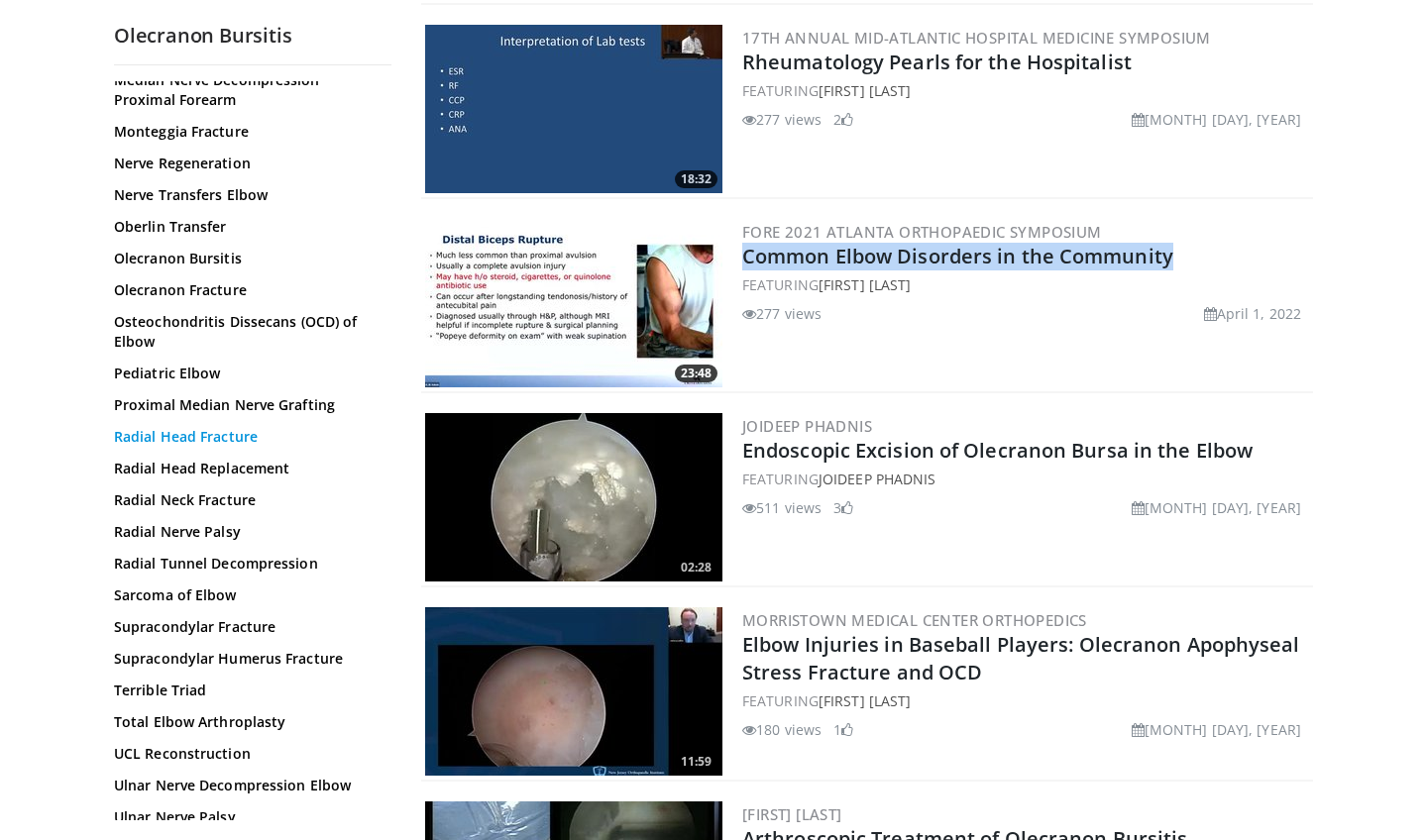 click on "Radial Head Fracture" at bounding box center [248, 437] 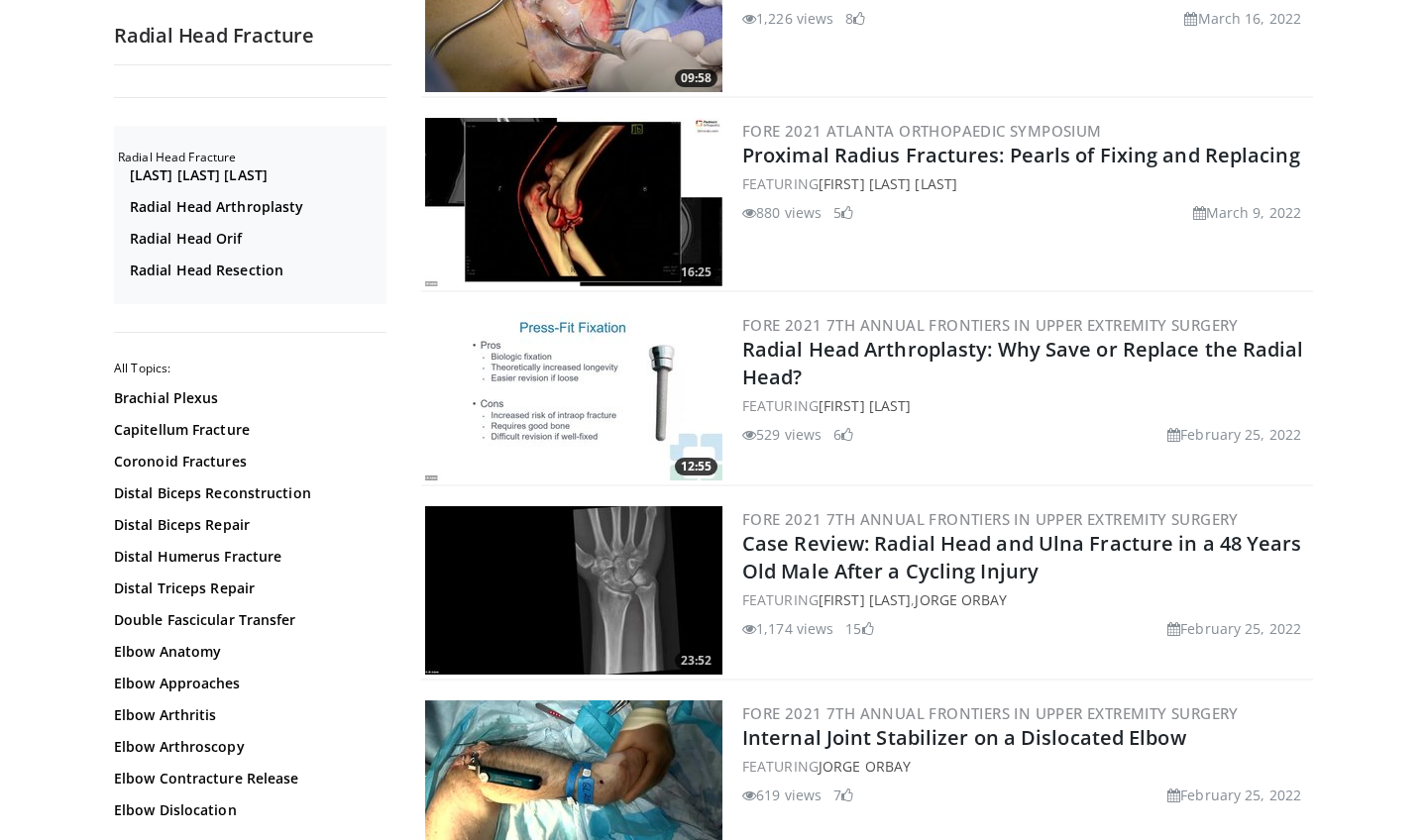 scroll, scrollTop: 3411, scrollLeft: 0, axis: vertical 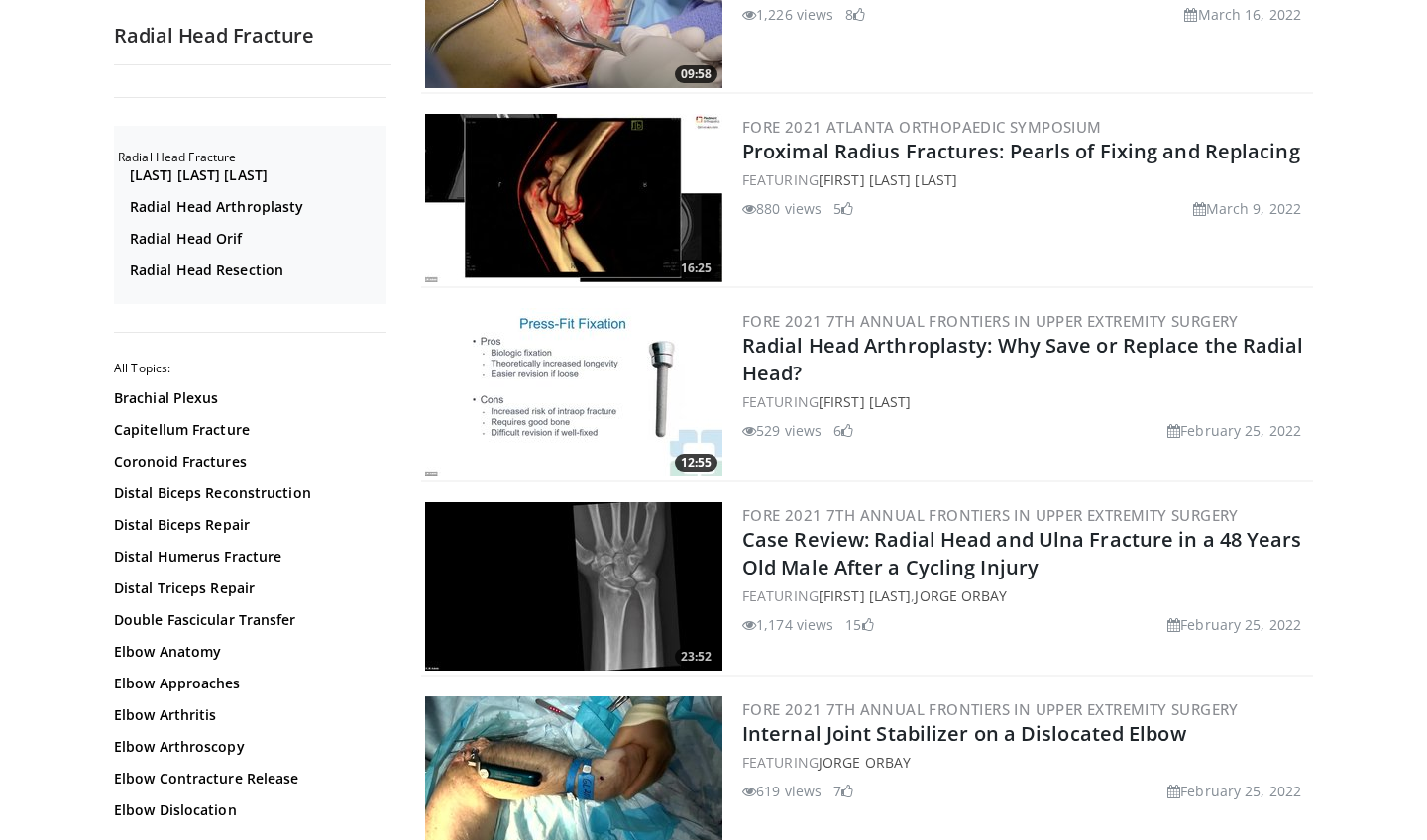 click at bounding box center (574, 392) 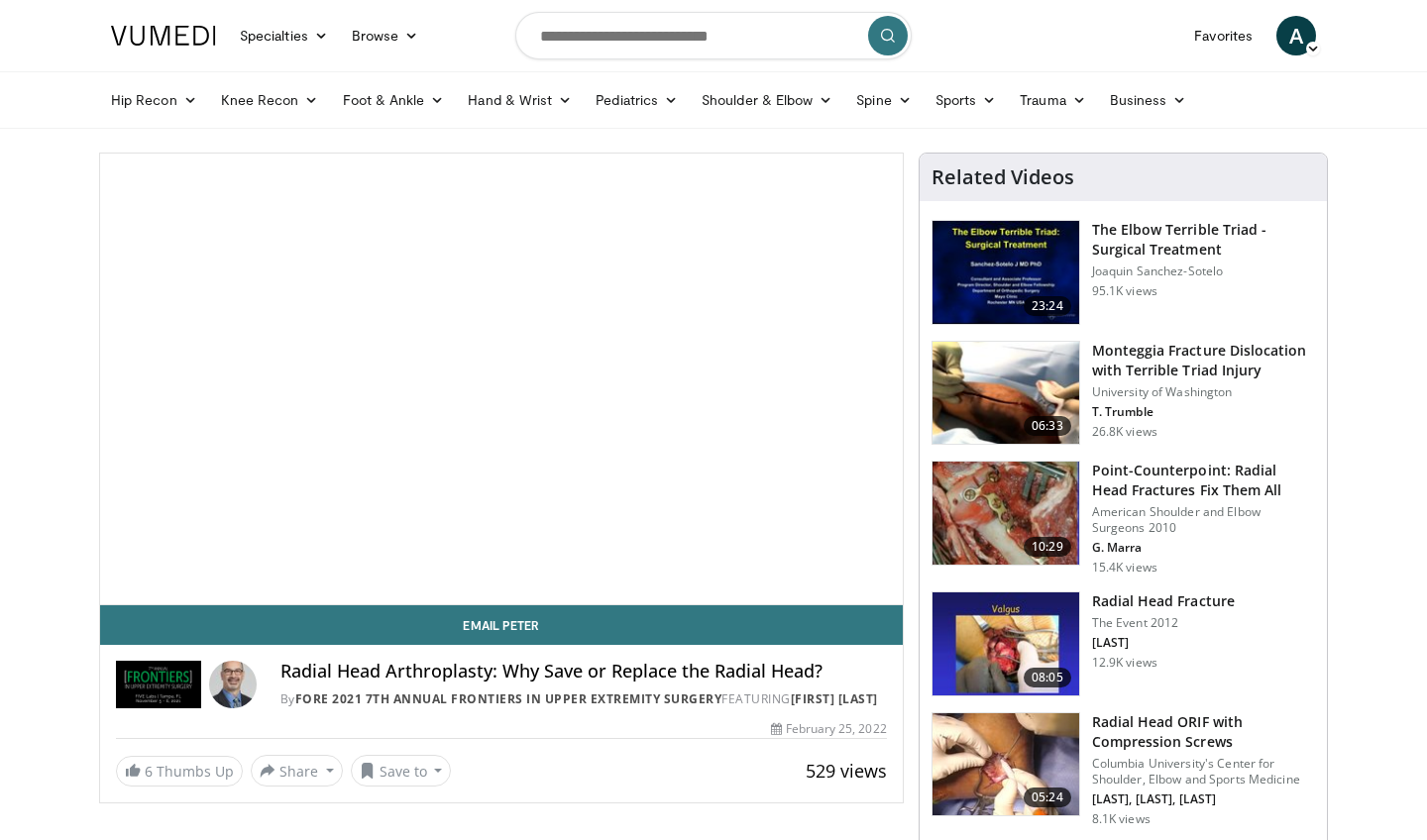 scroll, scrollTop: 0, scrollLeft: 0, axis: both 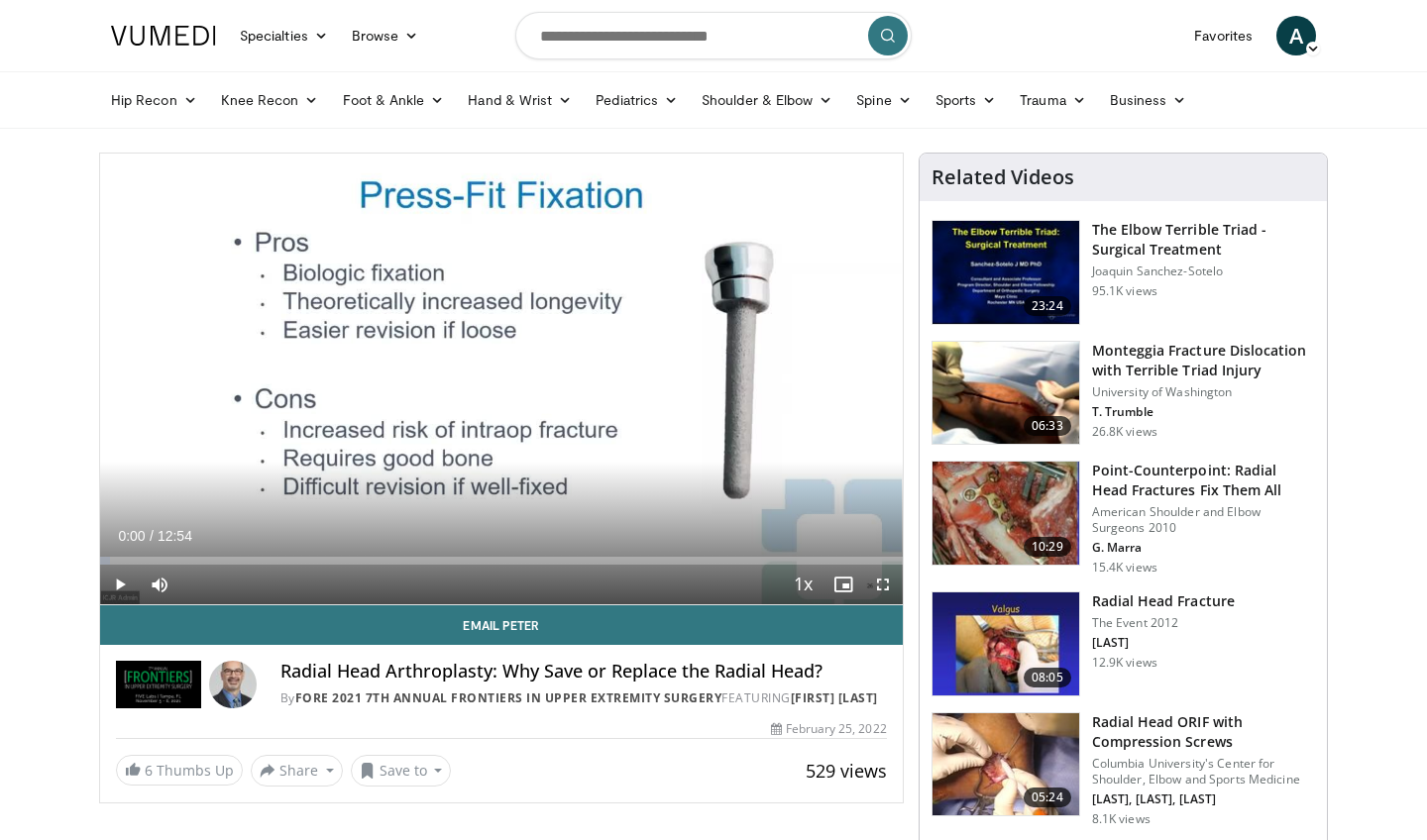 click at bounding box center (883, 584) 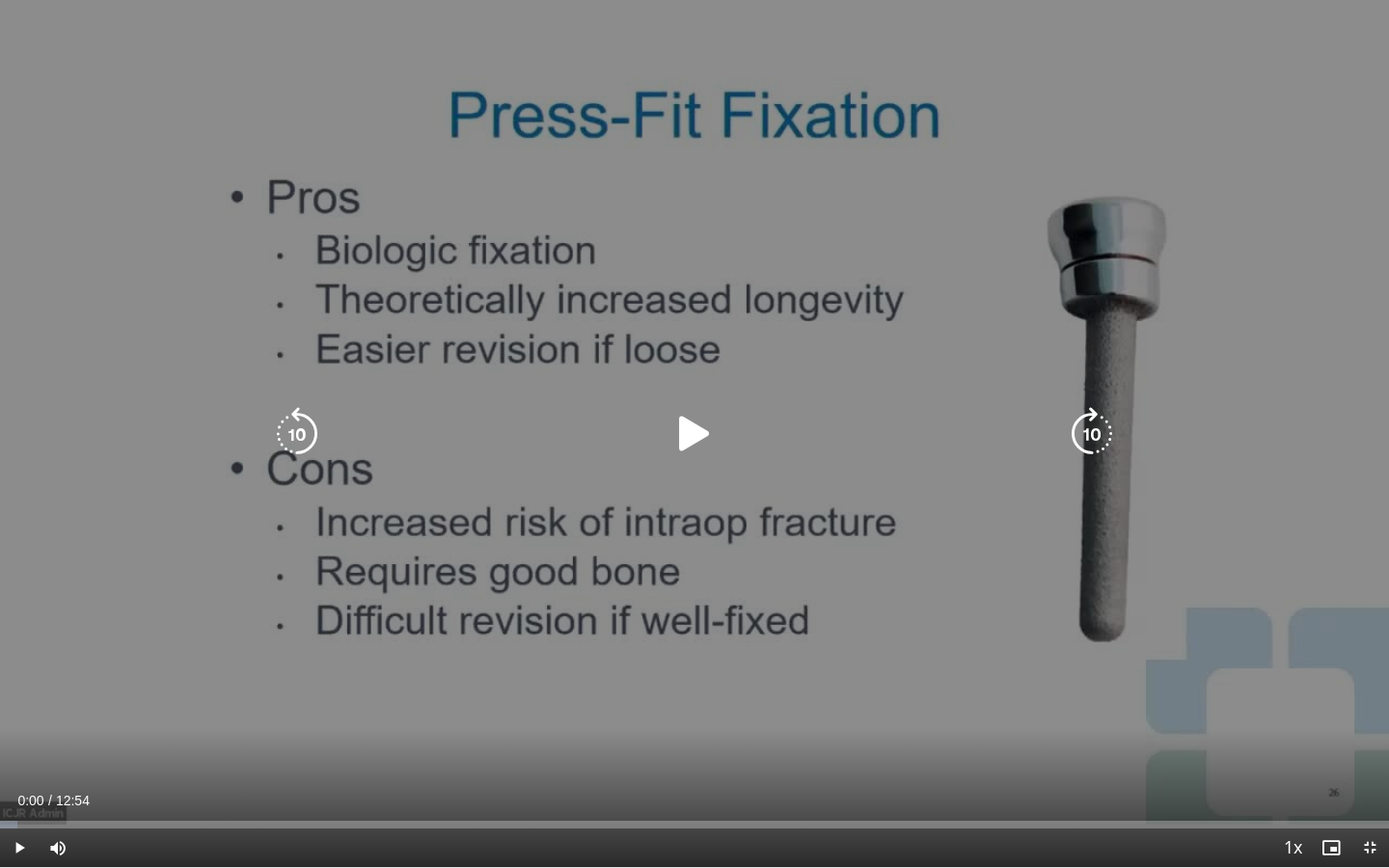 click on "10 seconds
Tap to unmute" at bounding box center [694, 433] 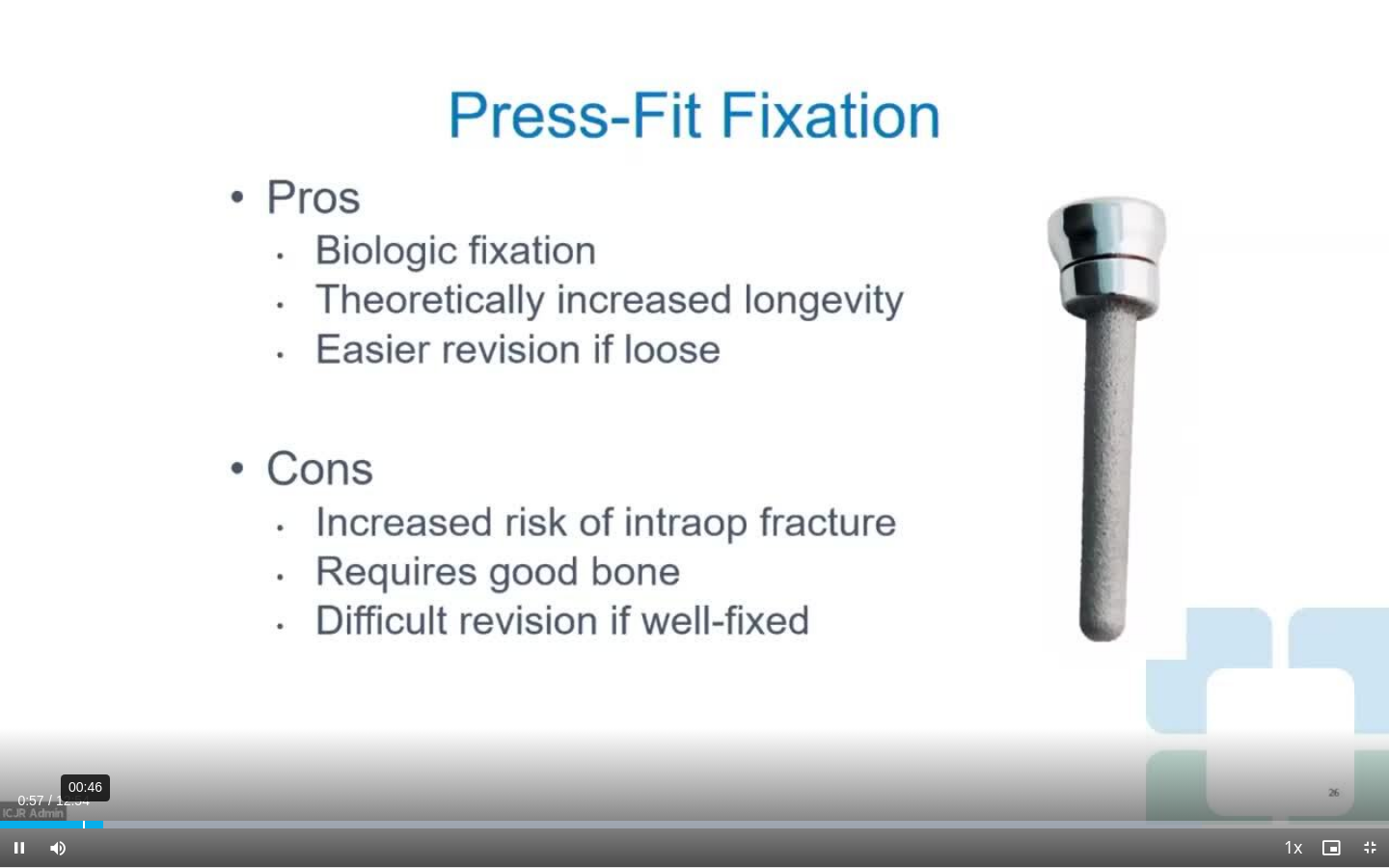 click on "00:46" at bounding box center [84, 825] 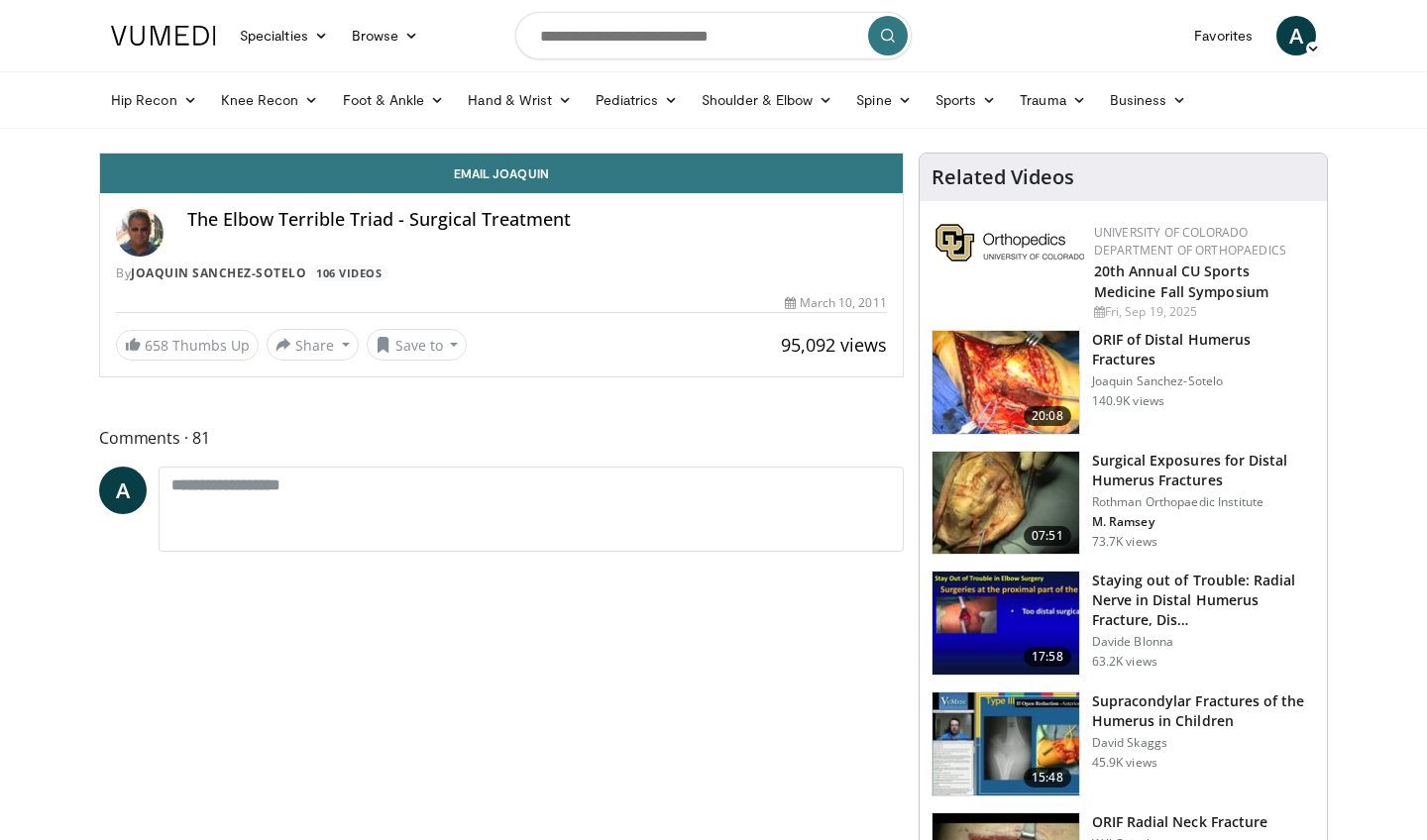 scroll, scrollTop: 0, scrollLeft: 0, axis: both 